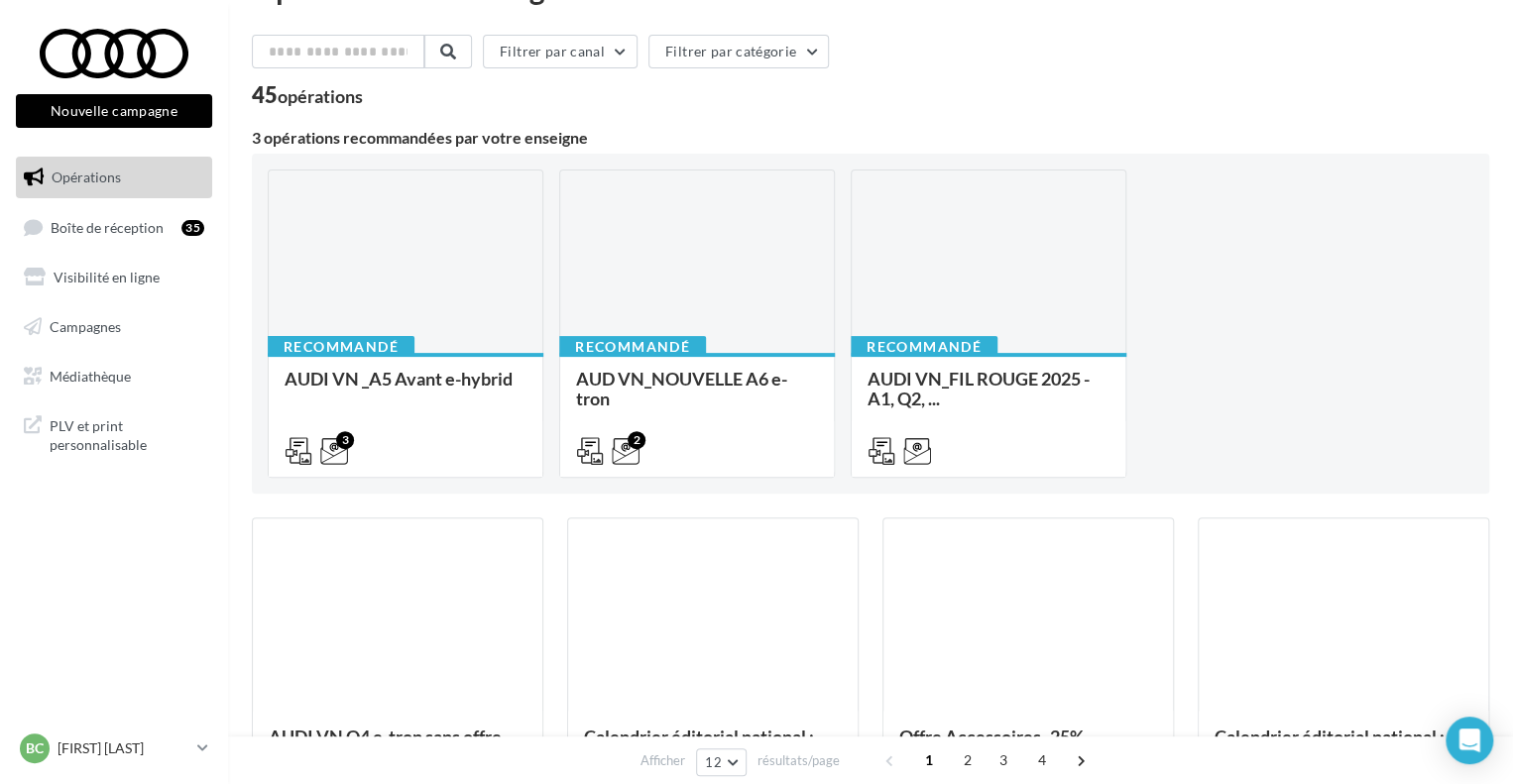 scroll, scrollTop: 0, scrollLeft: 0, axis: both 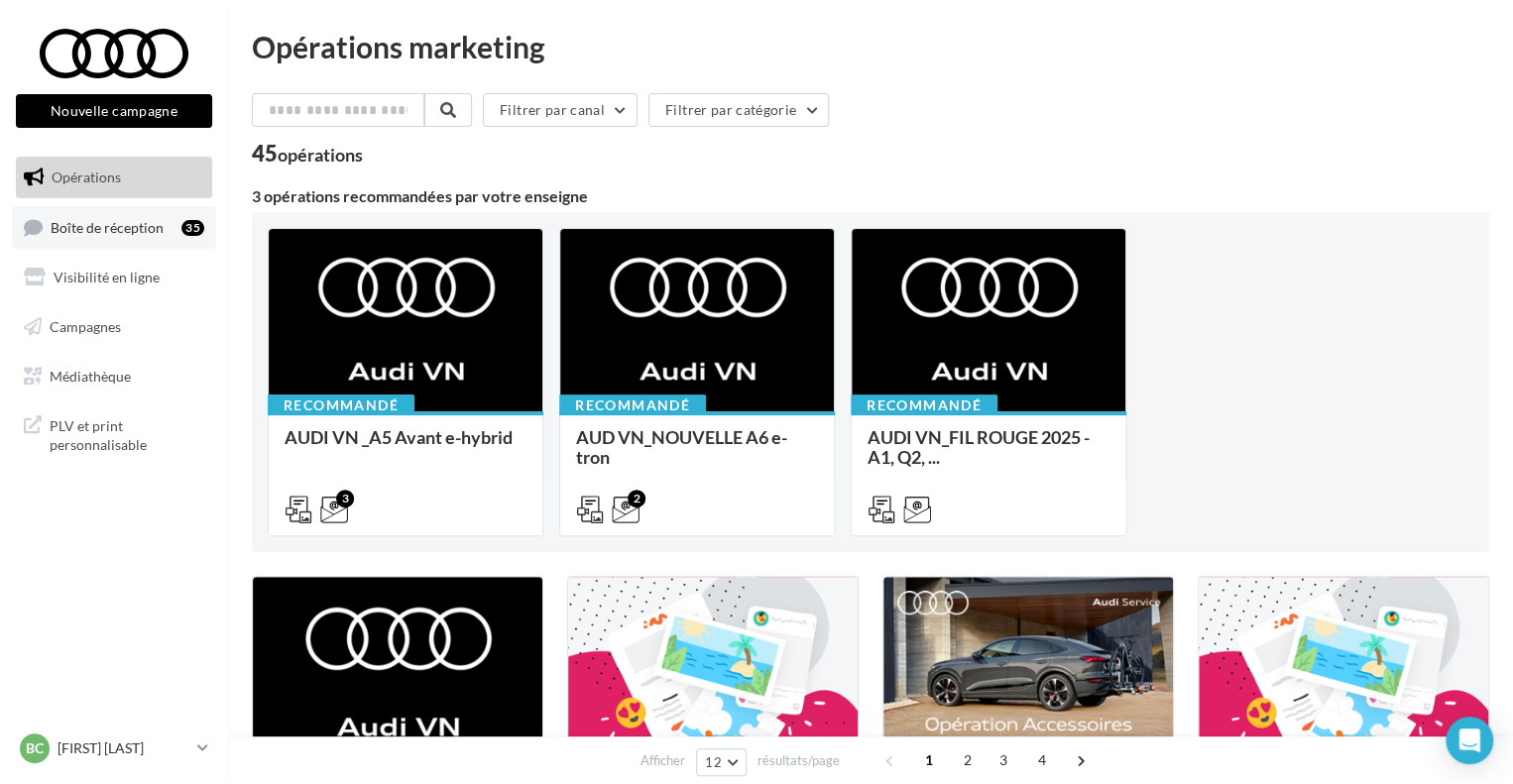 click on "Boîte de réception
35" at bounding box center [114, 227] 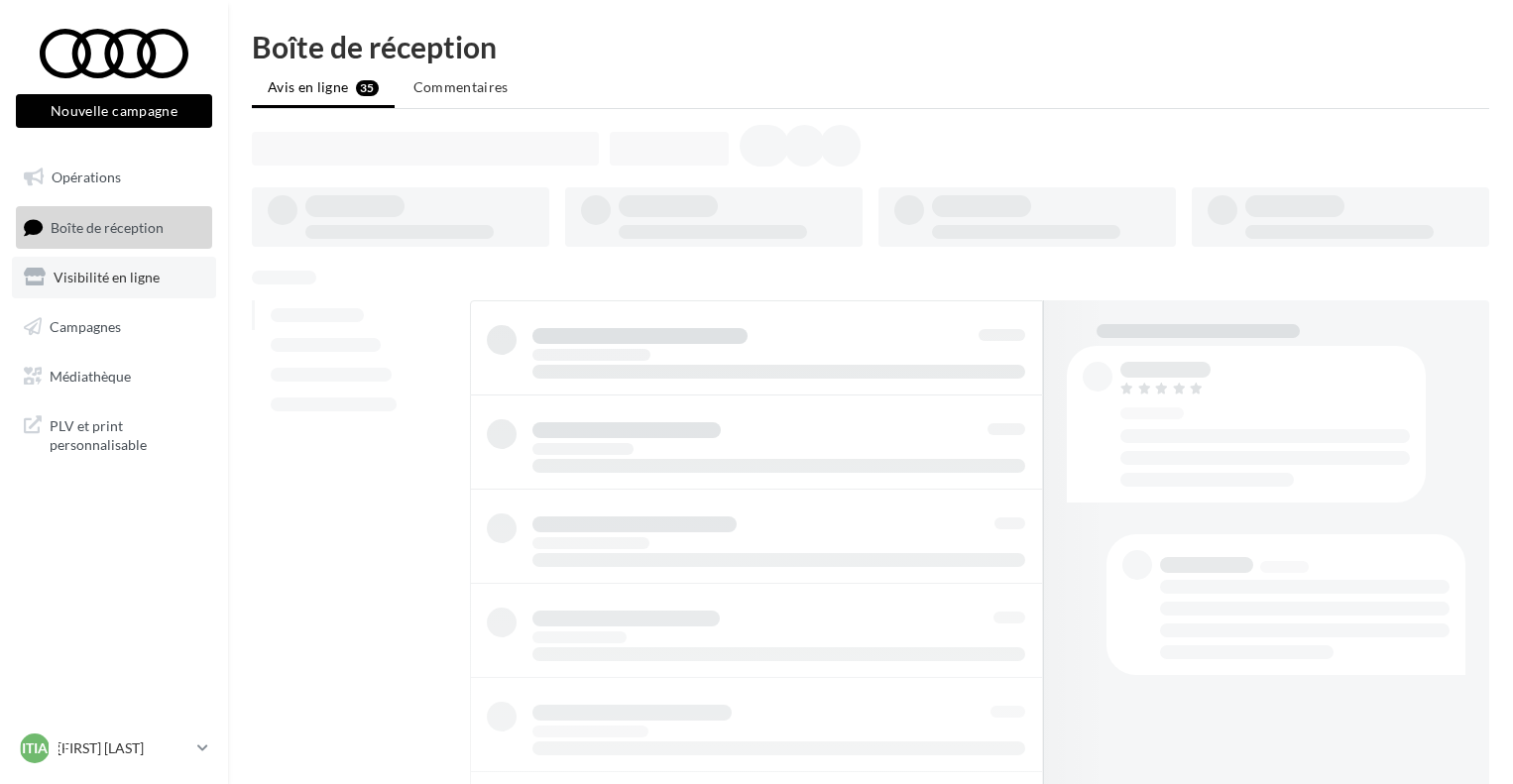 scroll, scrollTop: 0, scrollLeft: 0, axis: both 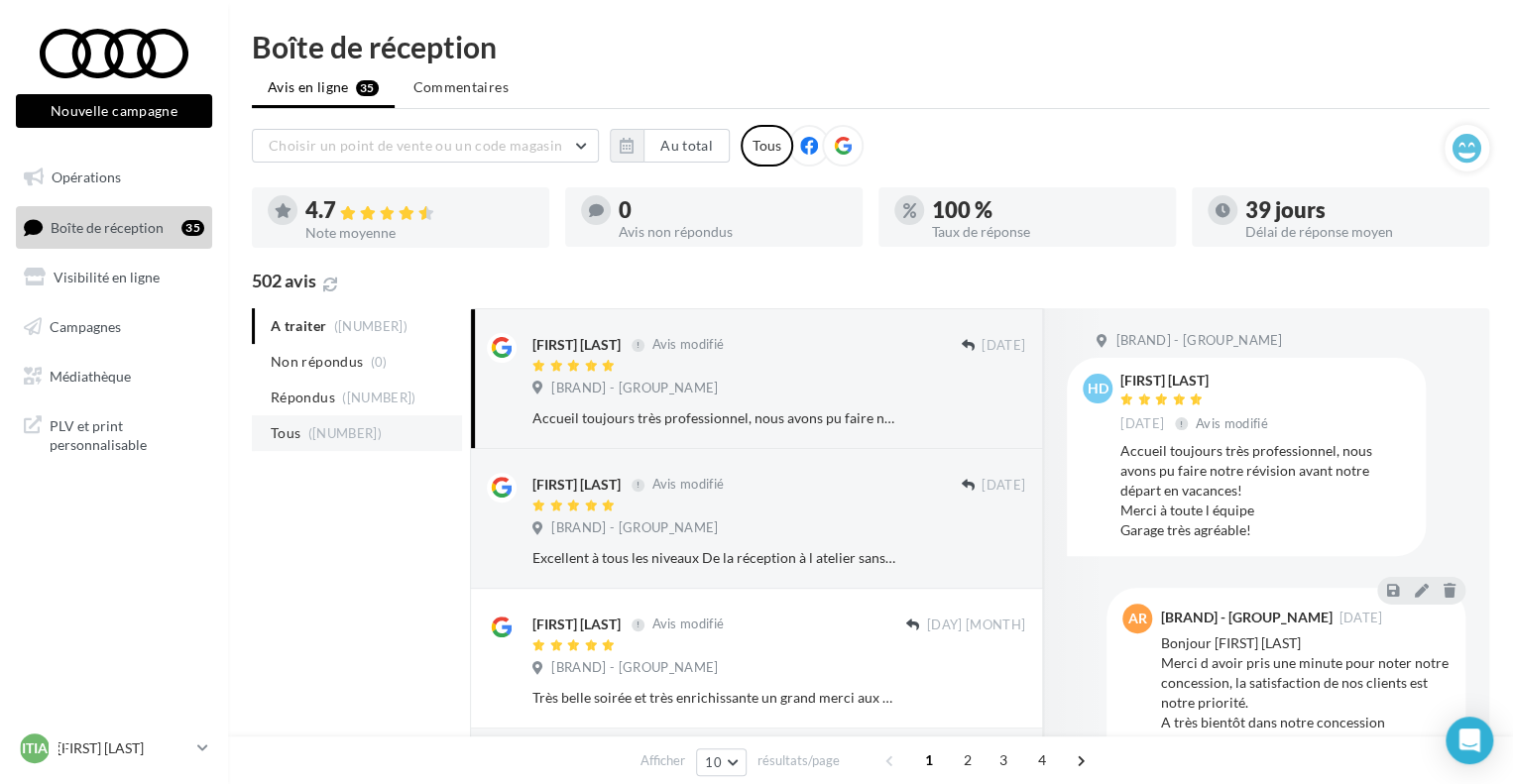 click on "Tous
(502)" at bounding box center [357, 433] 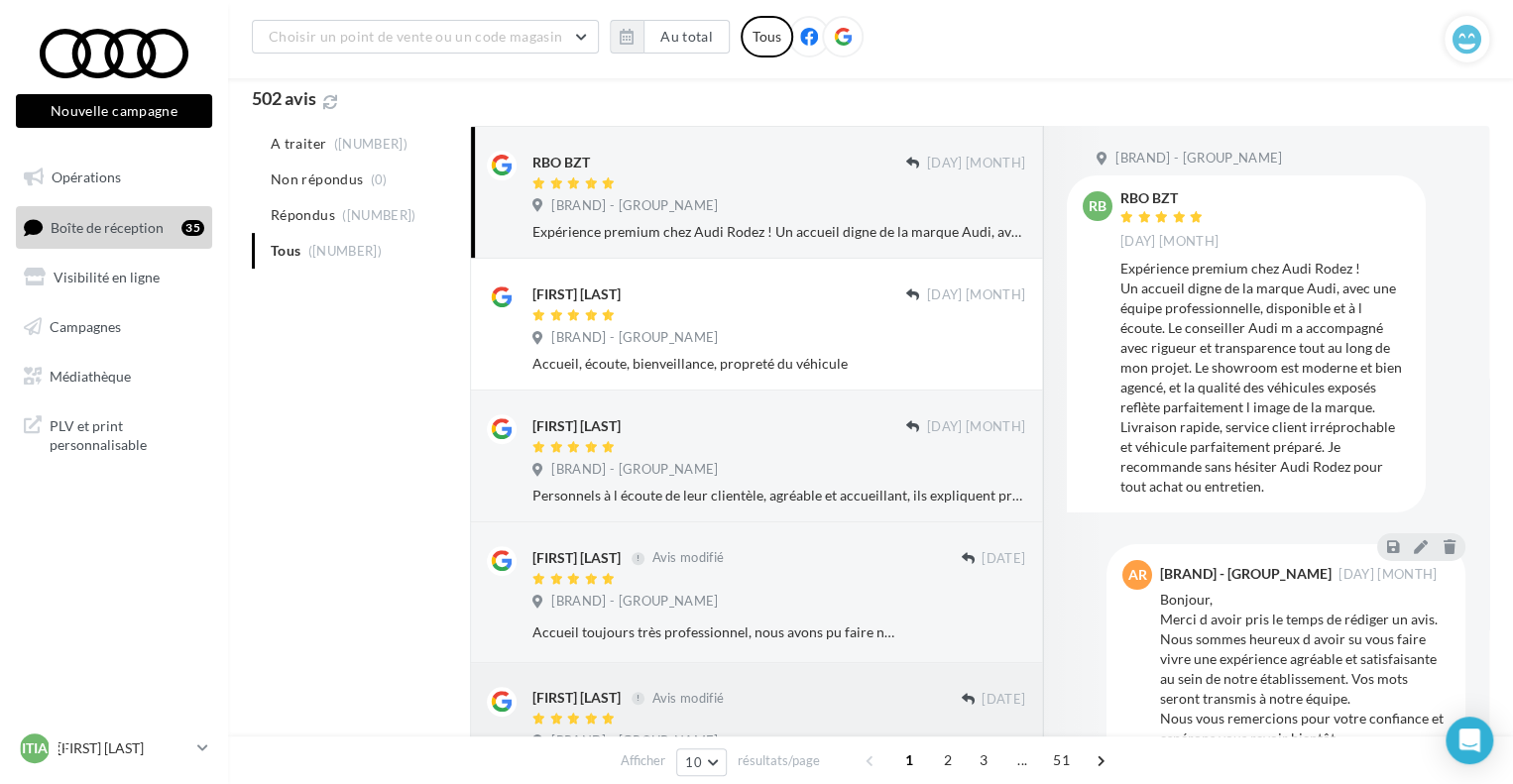 scroll, scrollTop: 0, scrollLeft: 0, axis: both 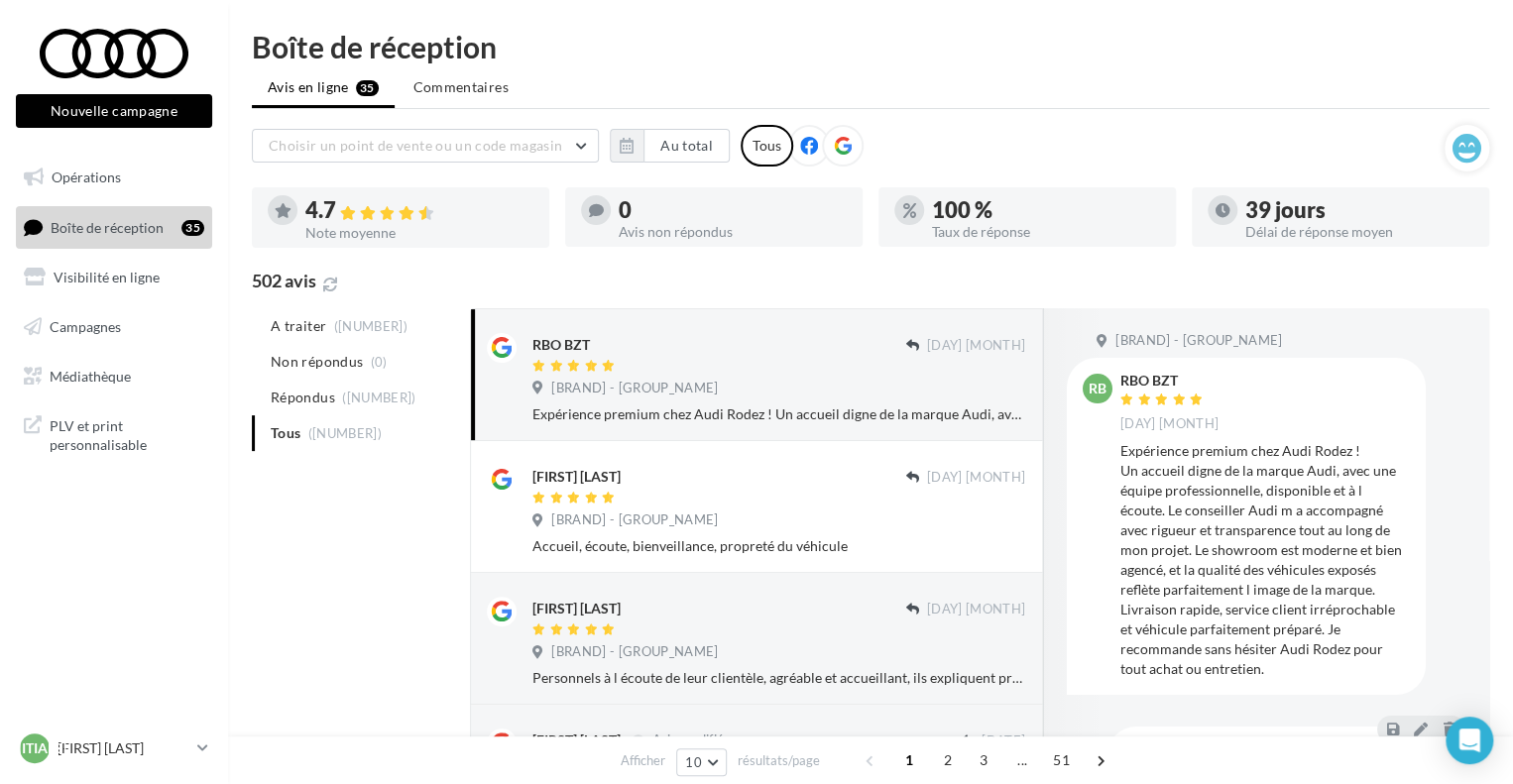 click on "A traiter
(35)
Non répondus
(0)
Répondus
(502)
Tous
(502)" at bounding box center (357, 380) 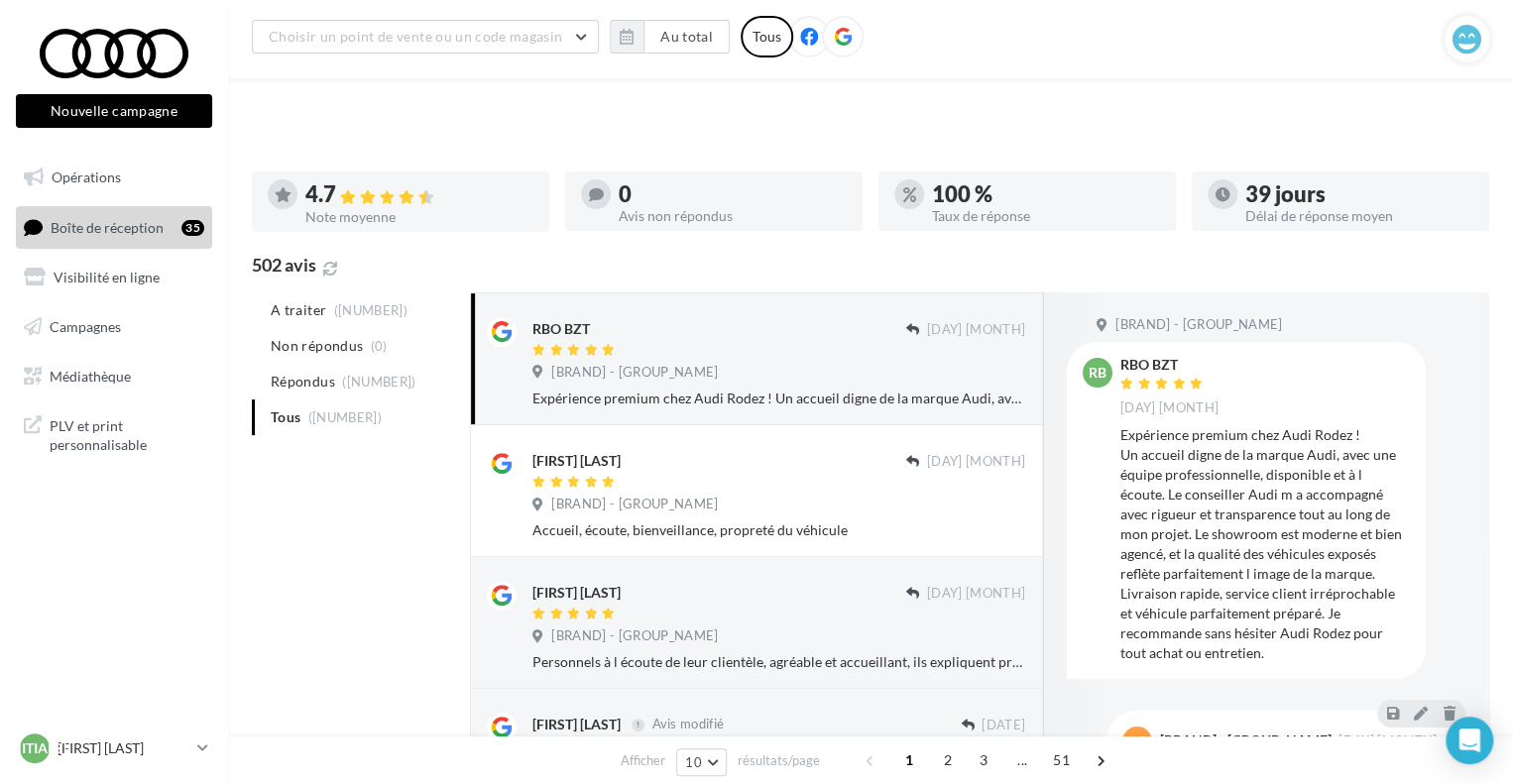 scroll, scrollTop: 0, scrollLeft: 0, axis: both 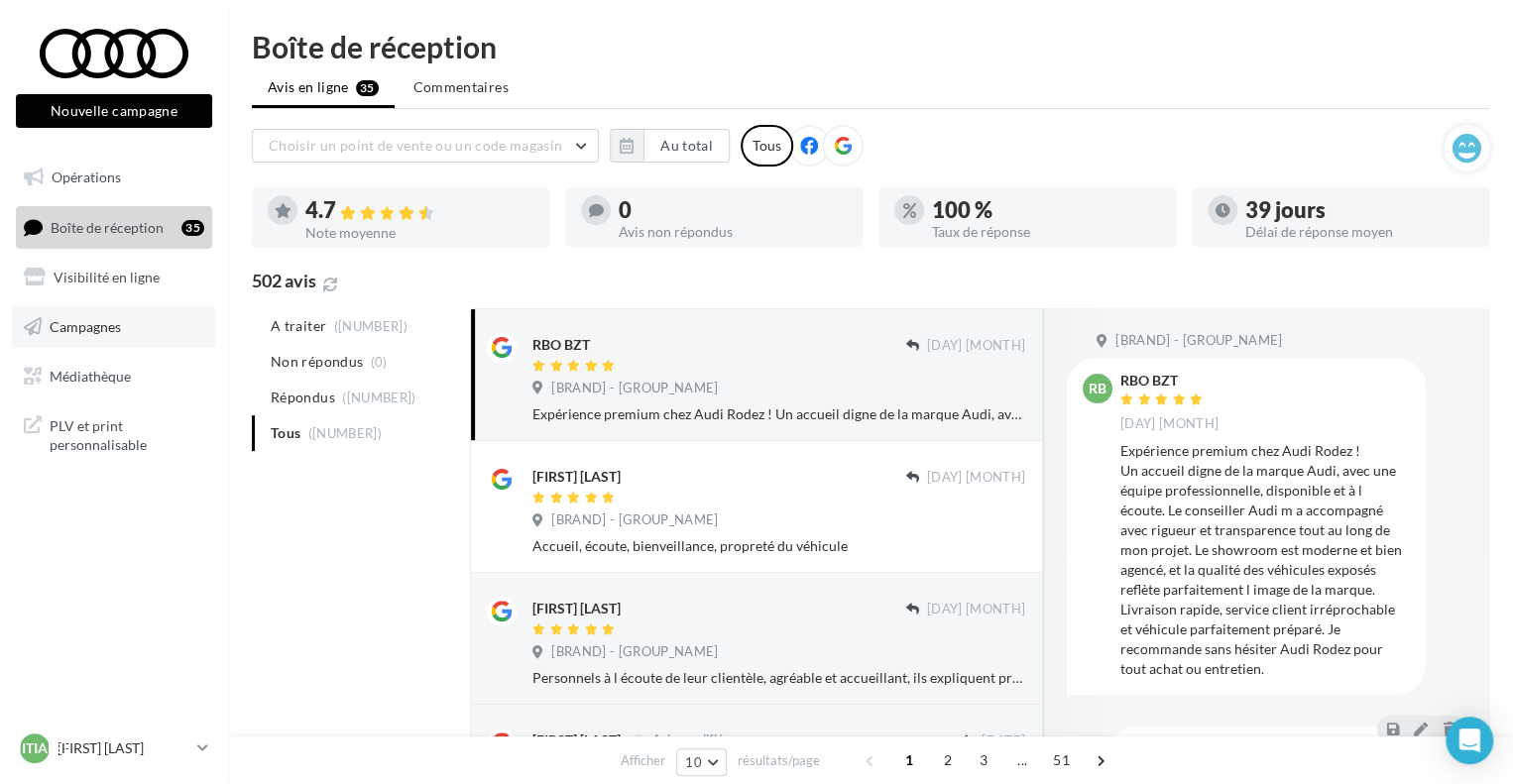click on "Campagnes" at bounding box center (114, 327) 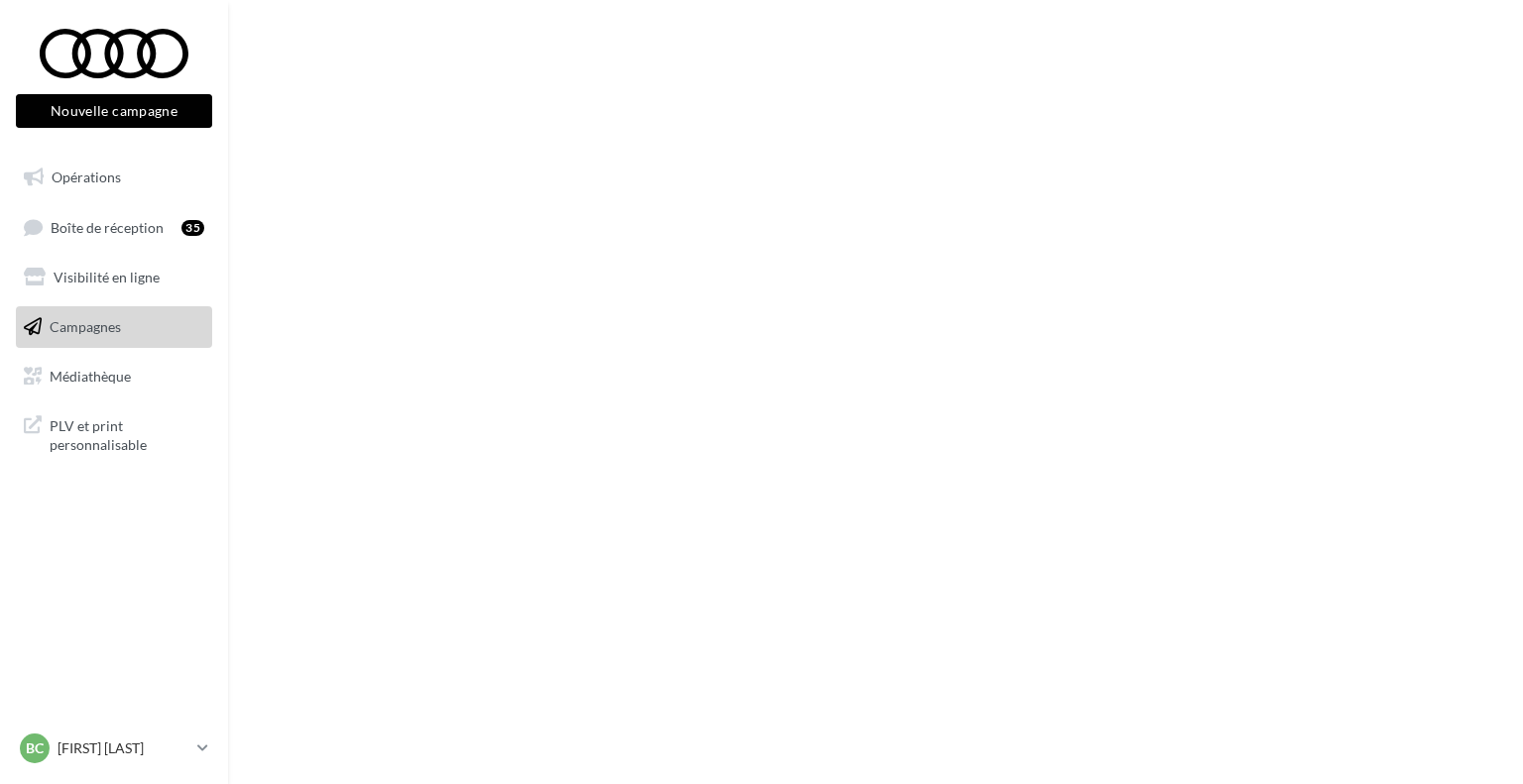 scroll, scrollTop: 0, scrollLeft: 0, axis: both 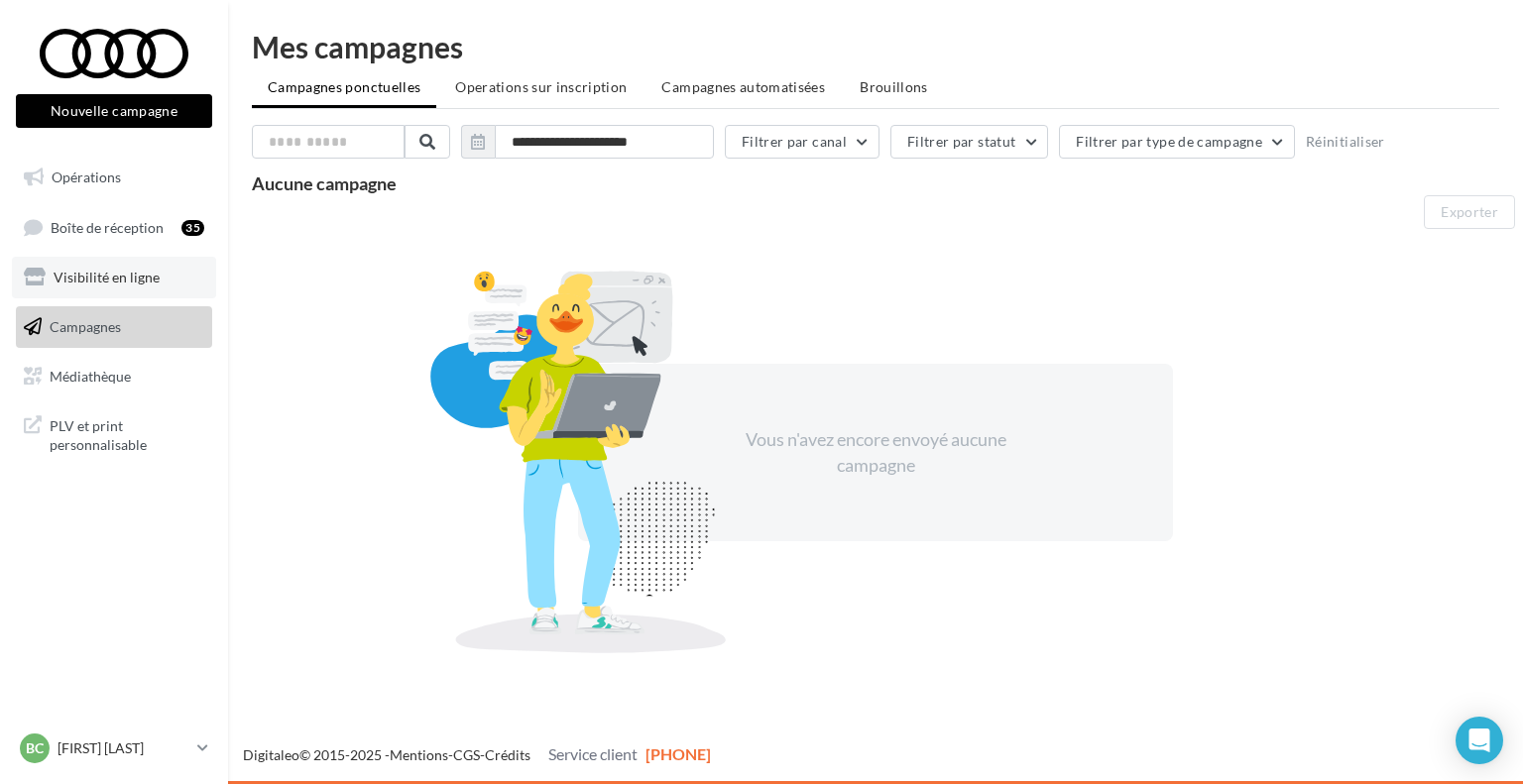click on "Visibilité en ligne" at bounding box center [114, 278] 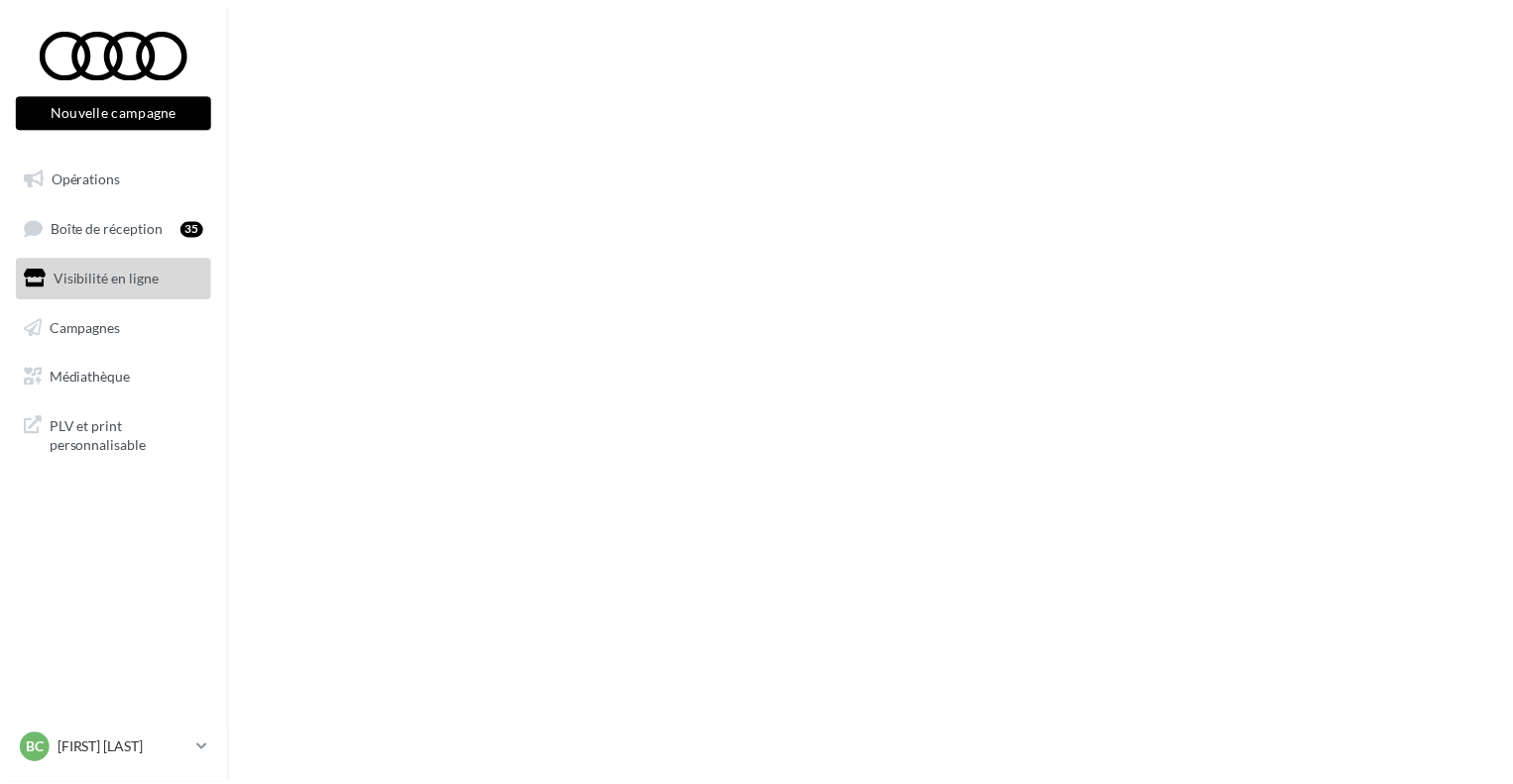scroll, scrollTop: 0, scrollLeft: 0, axis: both 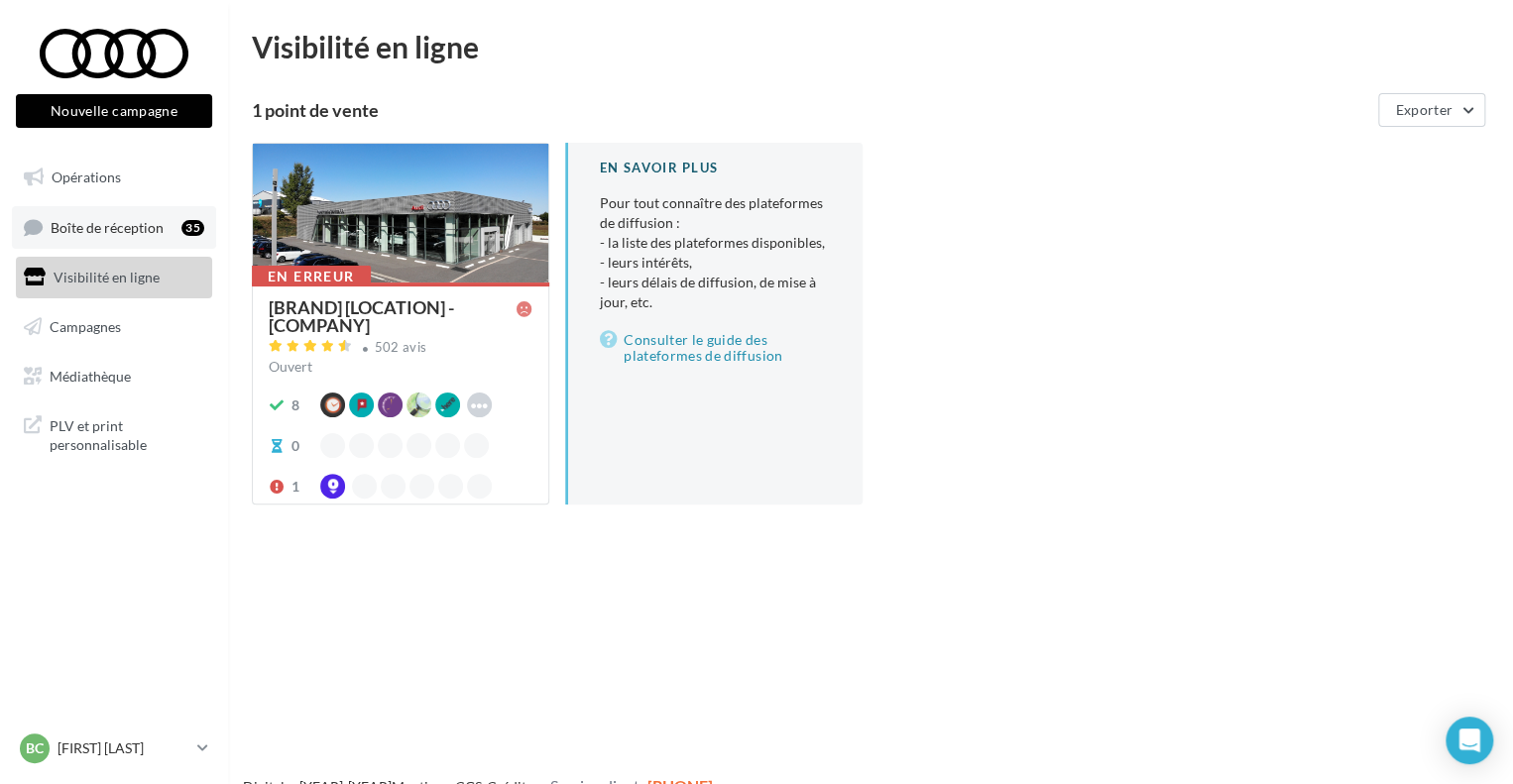 click on "Boîte de réception
35" at bounding box center [114, 227] 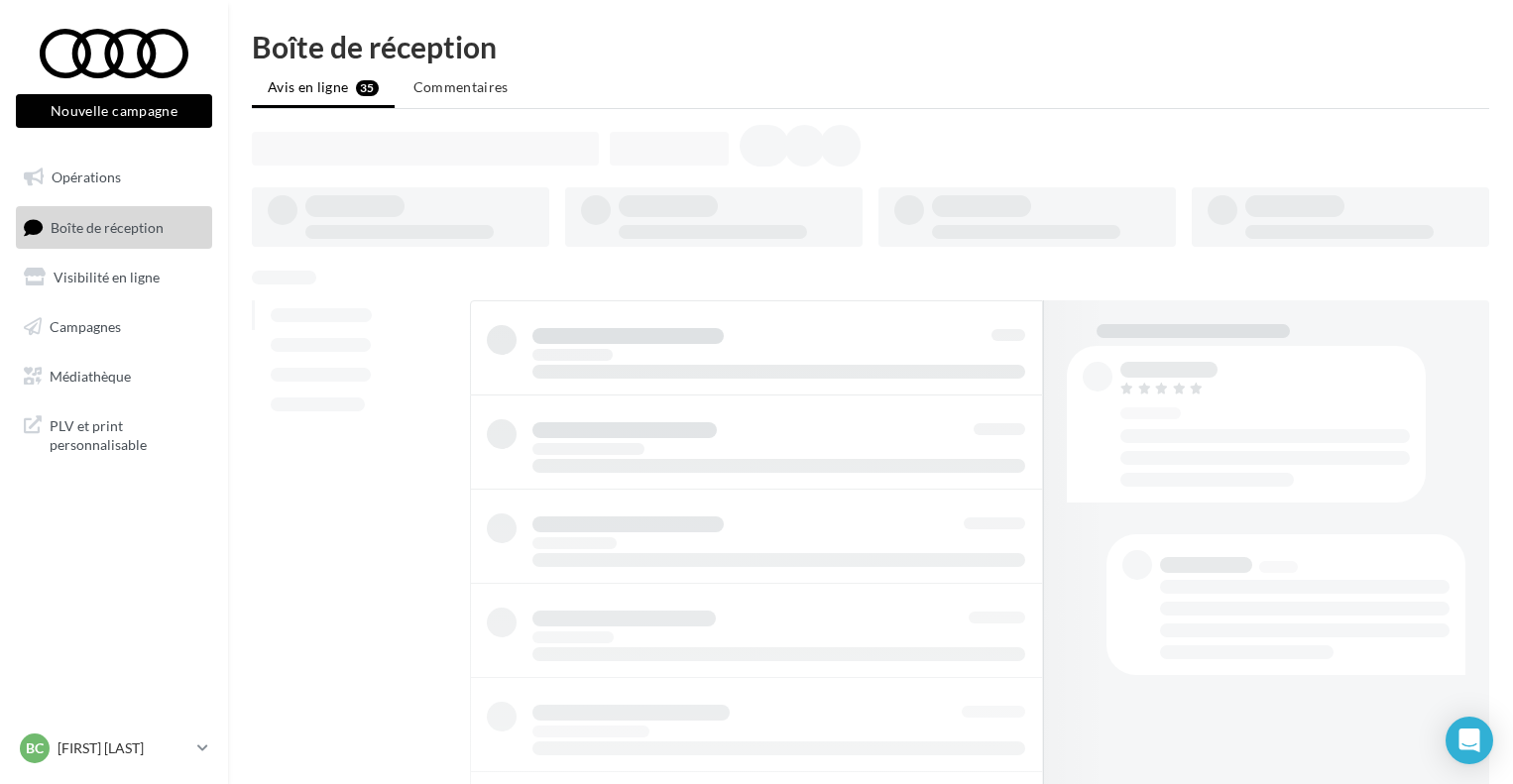 scroll, scrollTop: 0, scrollLeft: 0, axis: both 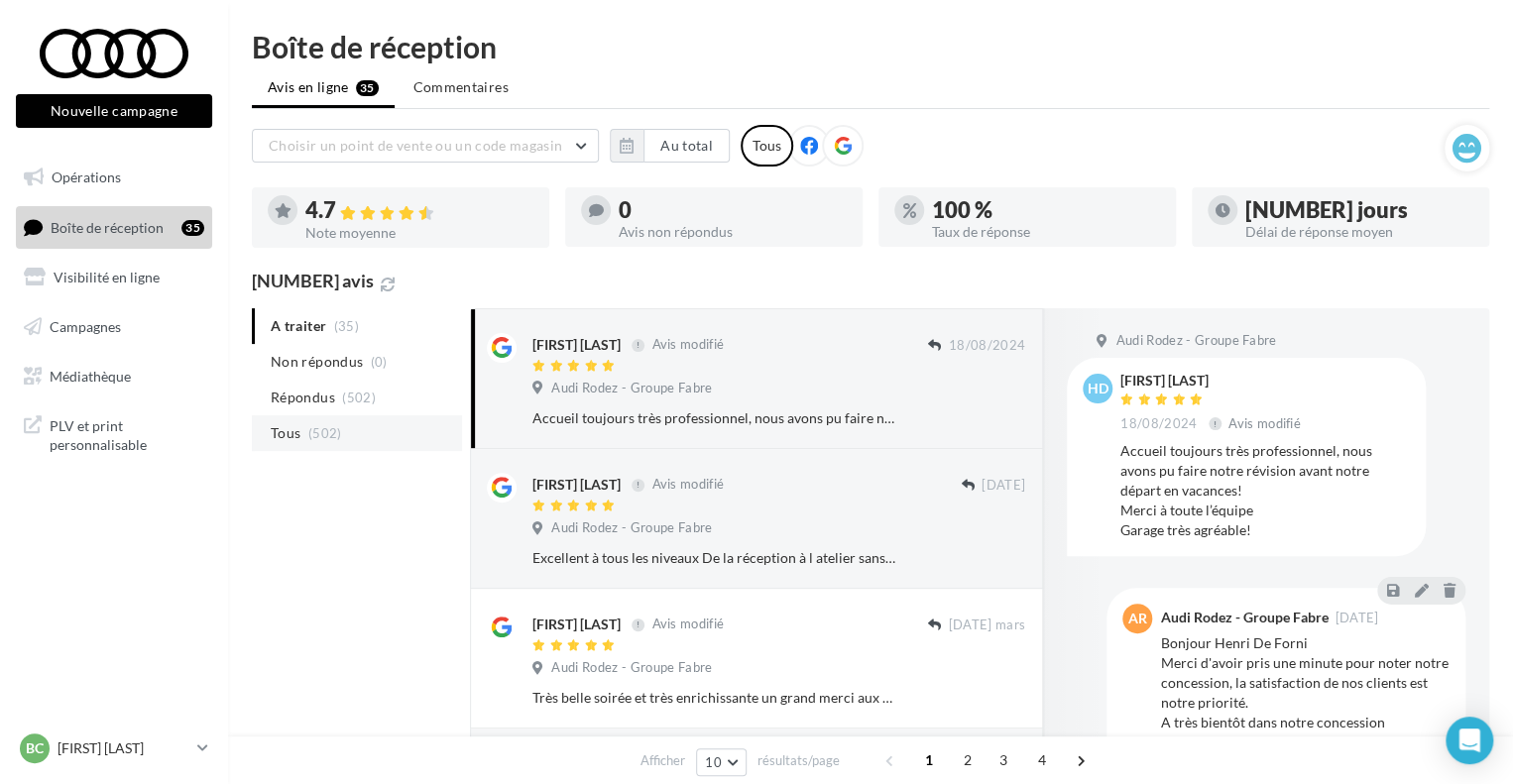 click on "Tous
(502)" at bounding box center (357, 433) 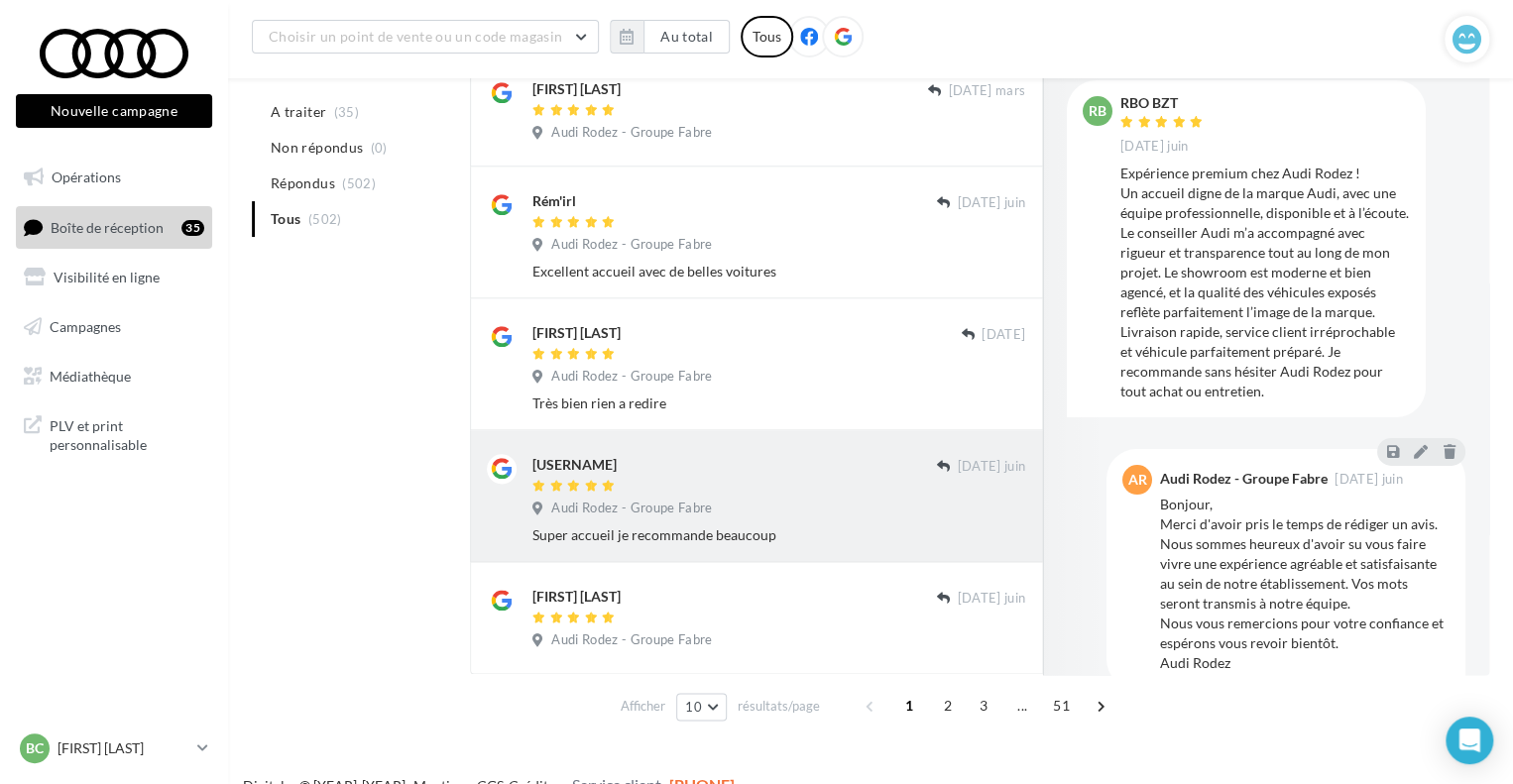 scroll, scrollTop: 975, scrollLeft: 0, axis: vertical 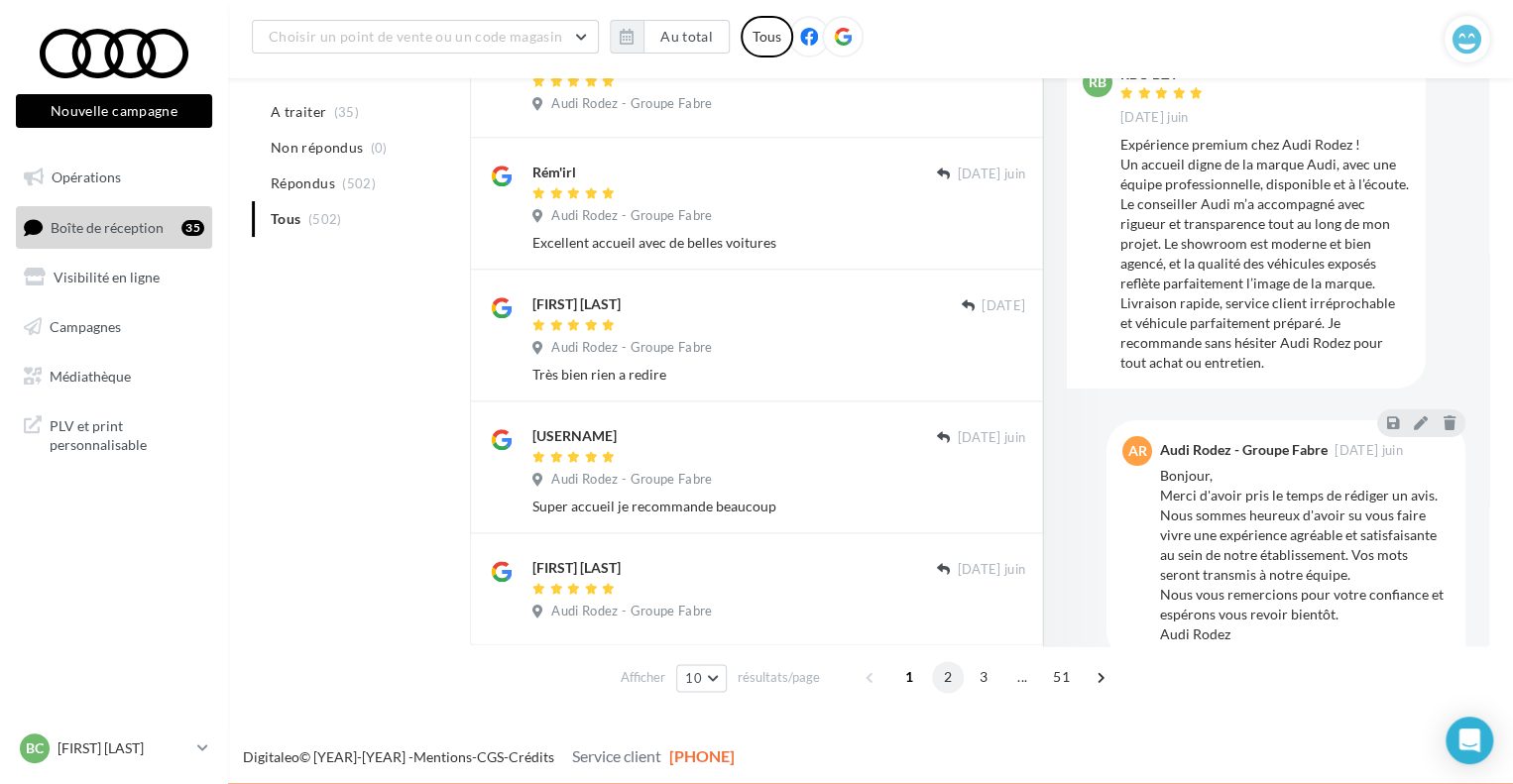 click on "2" at bounding box center [948, 677] 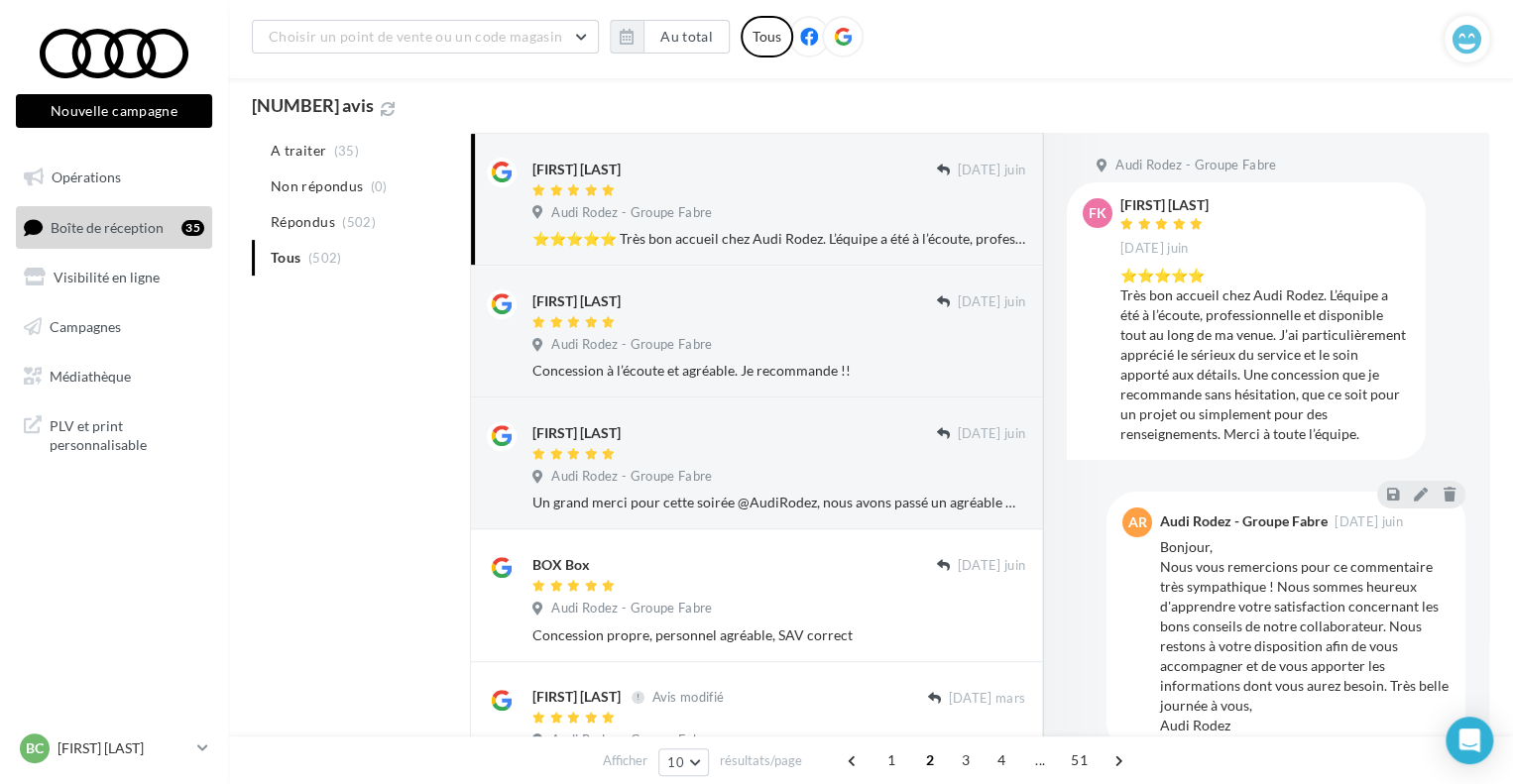 scroll, scrollTop: 182, scrollLeft: 0, axis: vertical 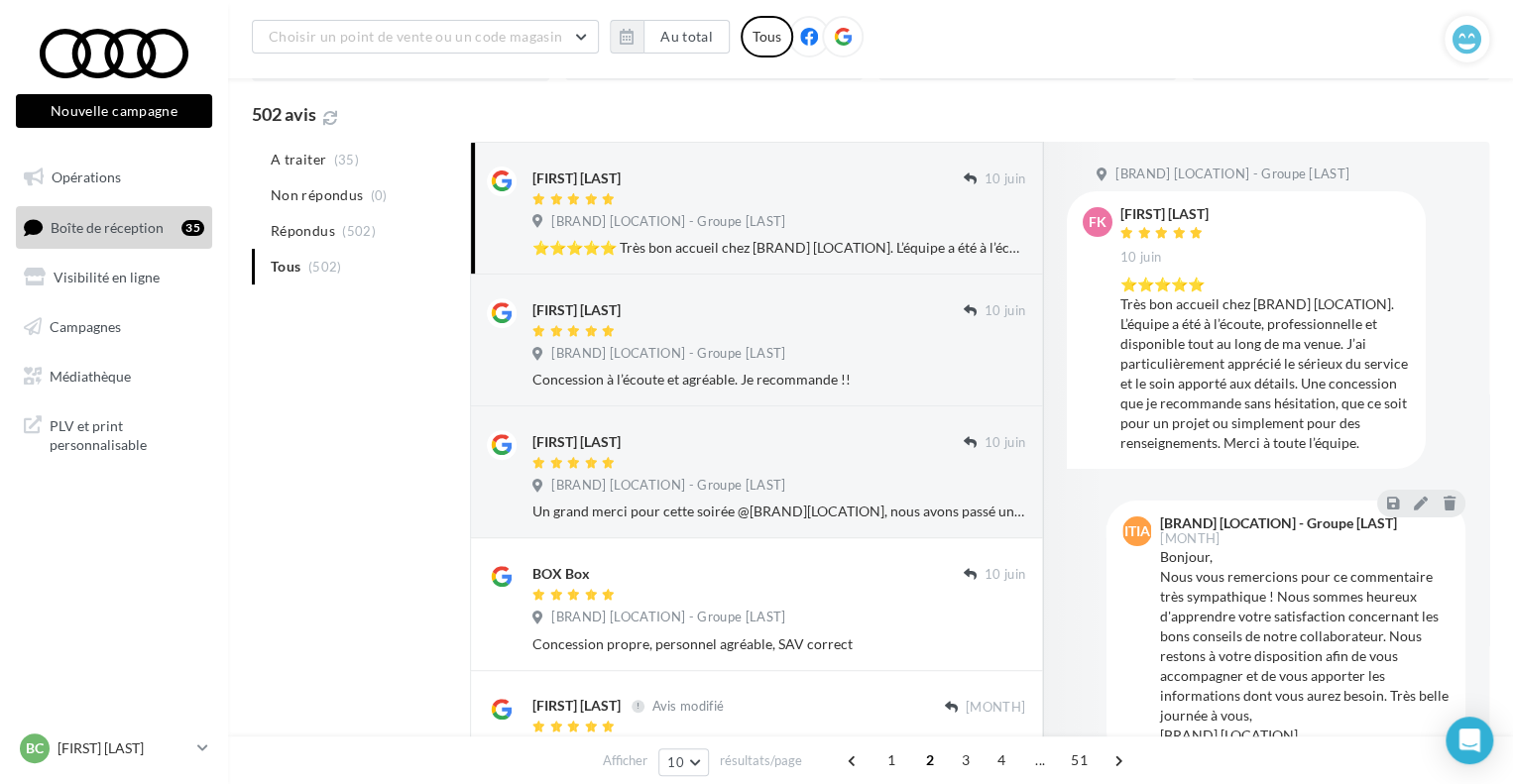 click on "⭐⭐⭐⭐⭐
Très bon accueil chez [BRAND] [LOCATION]. L’équipe a été à l’écoute, professionnelle et disponible tout au long de ma venue. J’ai particulièrement apprécié le sérieux du service et le soin apporté aux détails. Une concession que je recommande sans hésitation, que ce soit pour un projet ou simplement pour des renseignements. Merci à toute l’équipe." at bounding box center [778, 248] 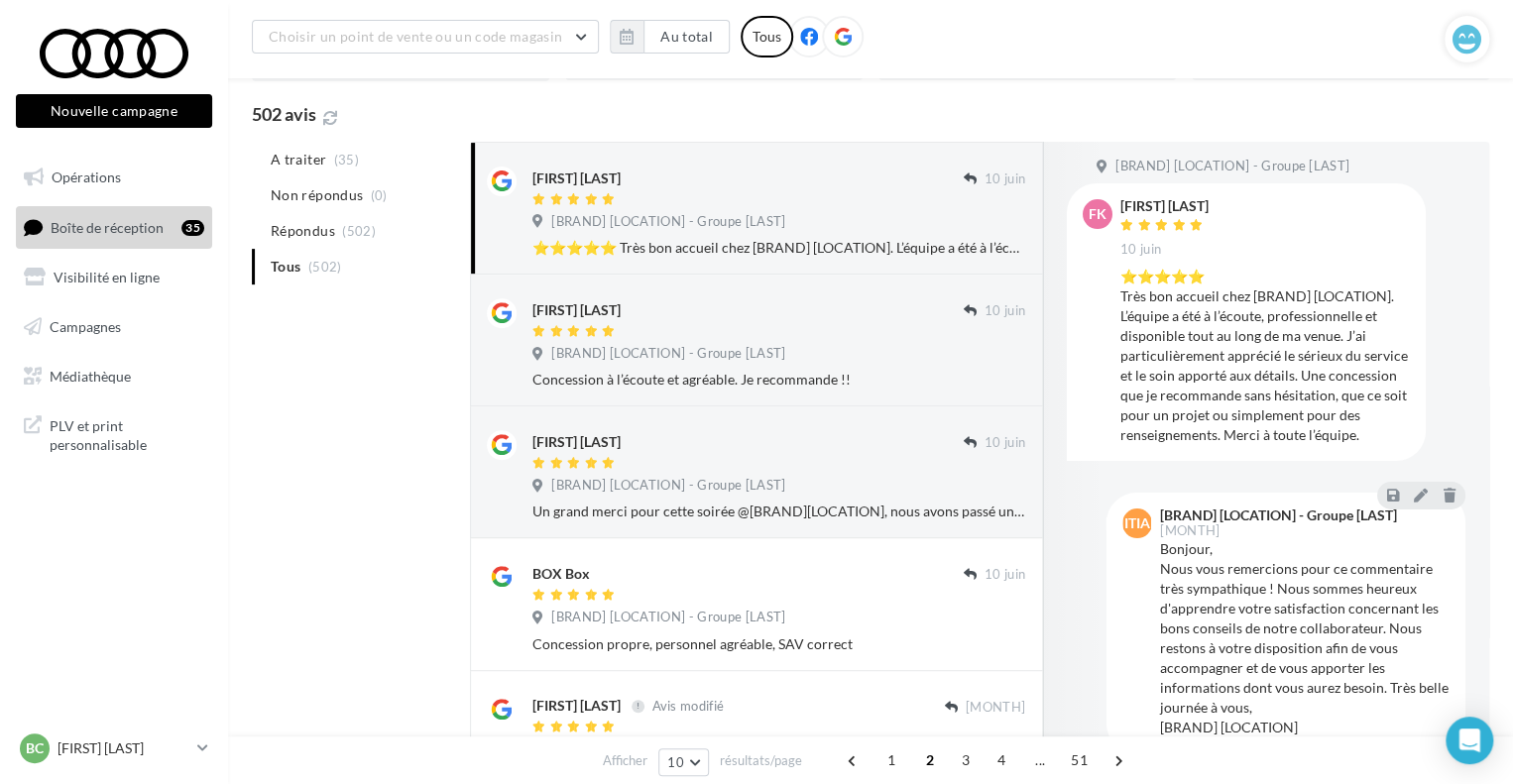 scroll, scrollTop: 235, scrollLeft: 0, axis: vertical 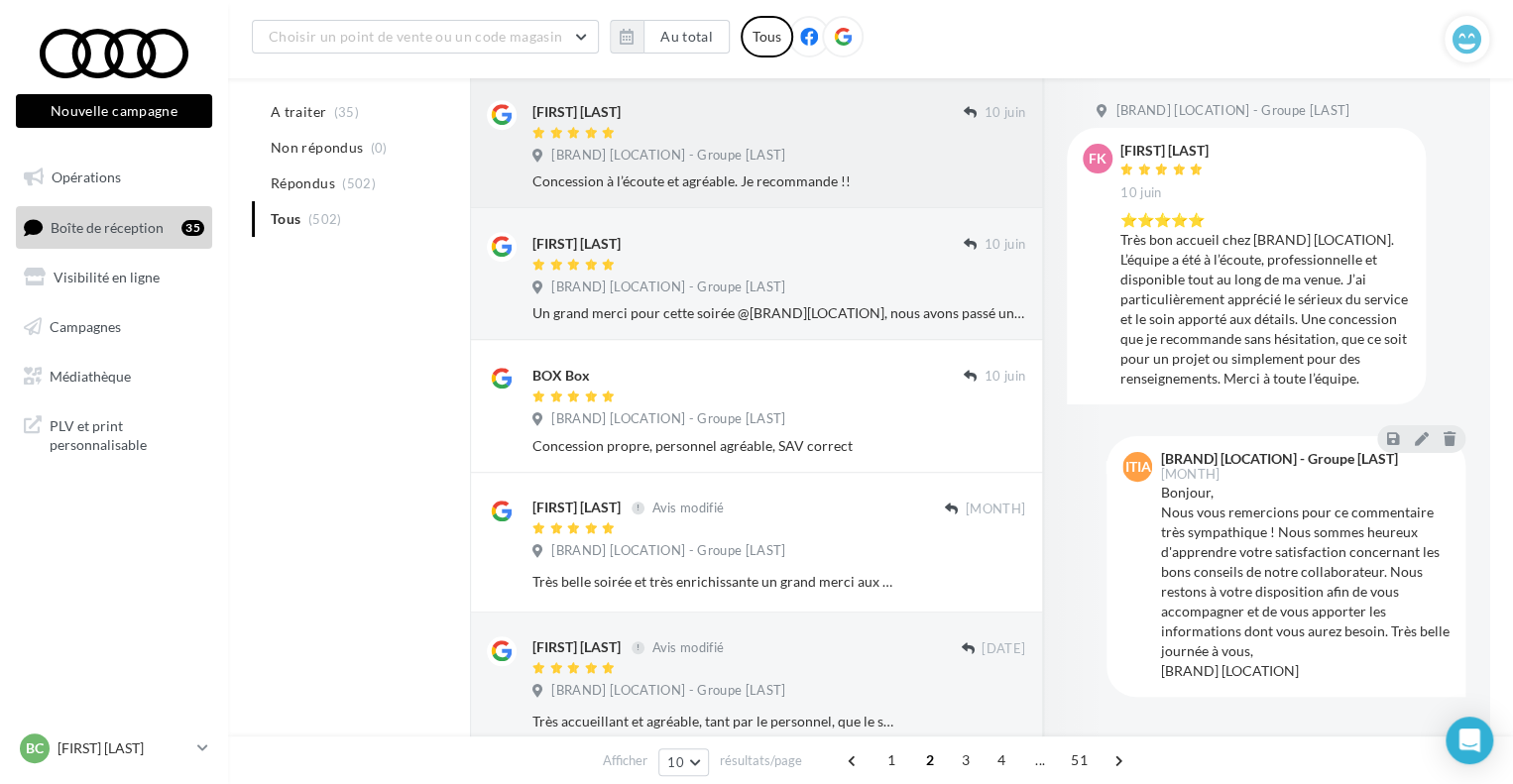 click on "Concession à l’écoute et agréable. Je recommande !!" at bounding box center (778, 181) 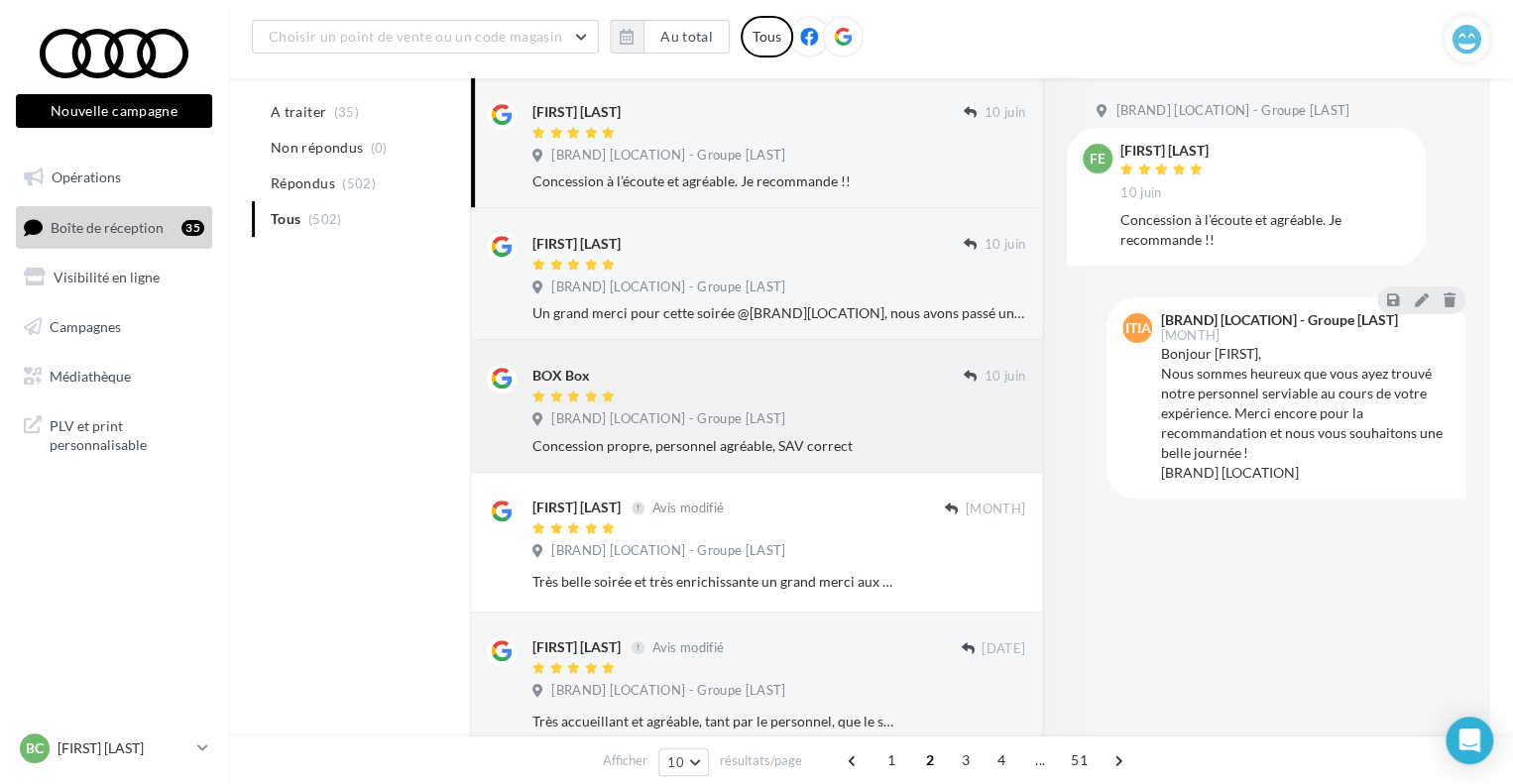 click on "[BRAND] [BRAND]
[MONTH]
[BRAND] [LOCATION] - Groupe [LAST]
Concession propre, personnel agréable, SAV correct" at bounding box center [778, 278] 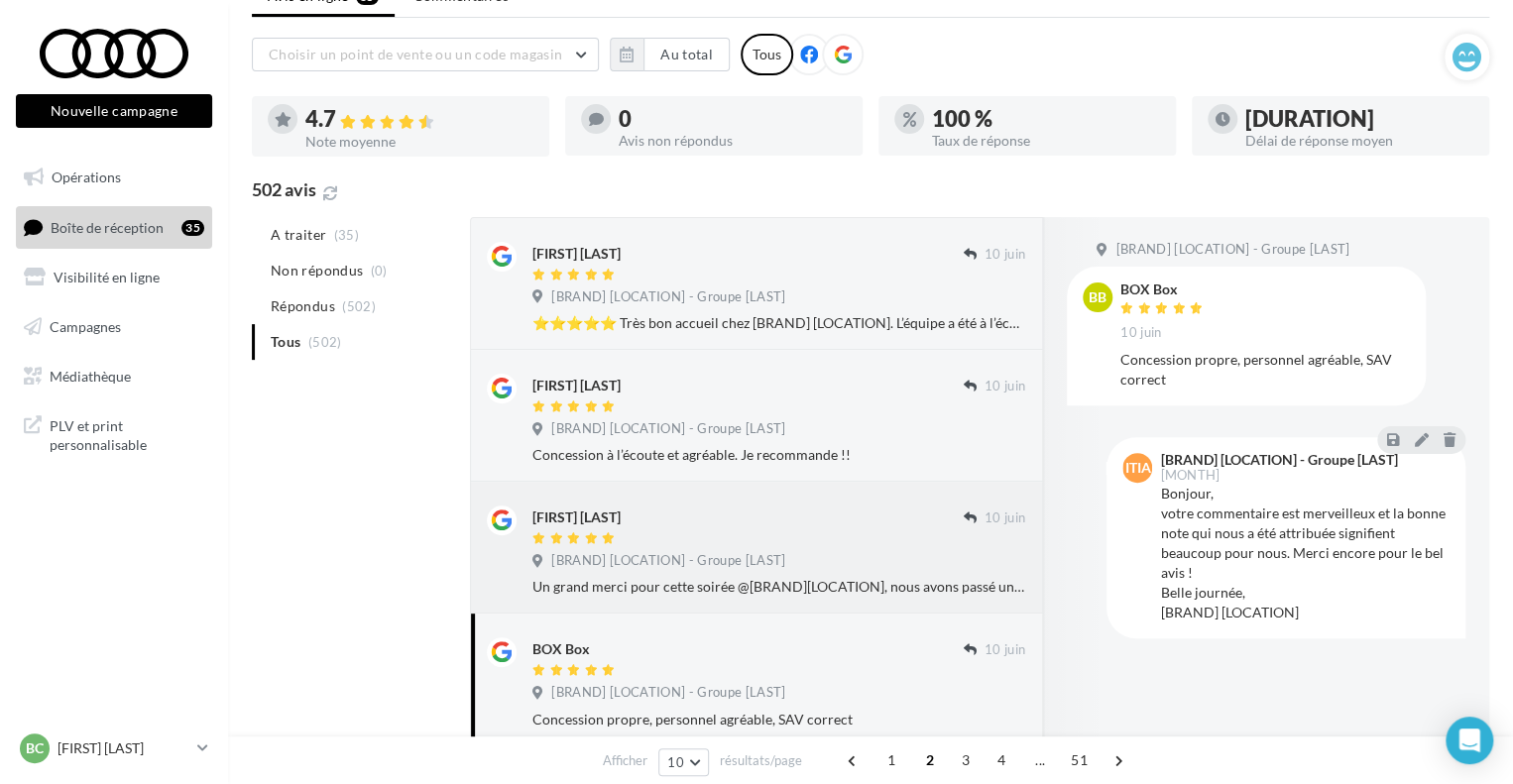 scroll, scrollTop: 0, scrollLeft: 0, axis: both 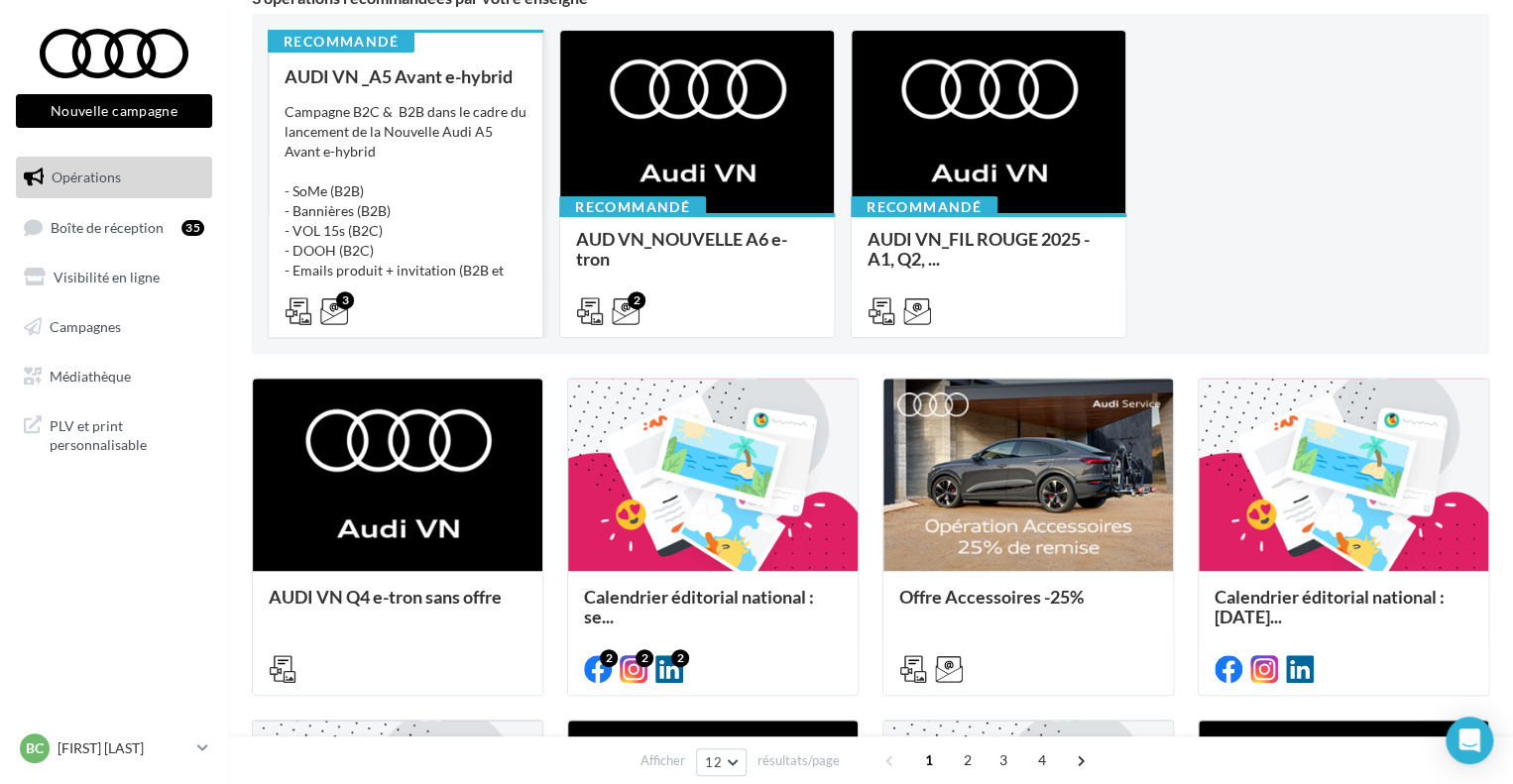 click on "Campagne B2C &  B2B dans le cadre du lancement de la Nouvelle Audi A5 Avant e-hybrid
- SoMe (B2B)
- Bannières (B2B)
- VOL 15s (B2C)
- DOOH (B2C)
- Emails produit + invitation (B2B et B2C)
- Radio (B2C)
-Print<..." at bounding box center [406, 221] 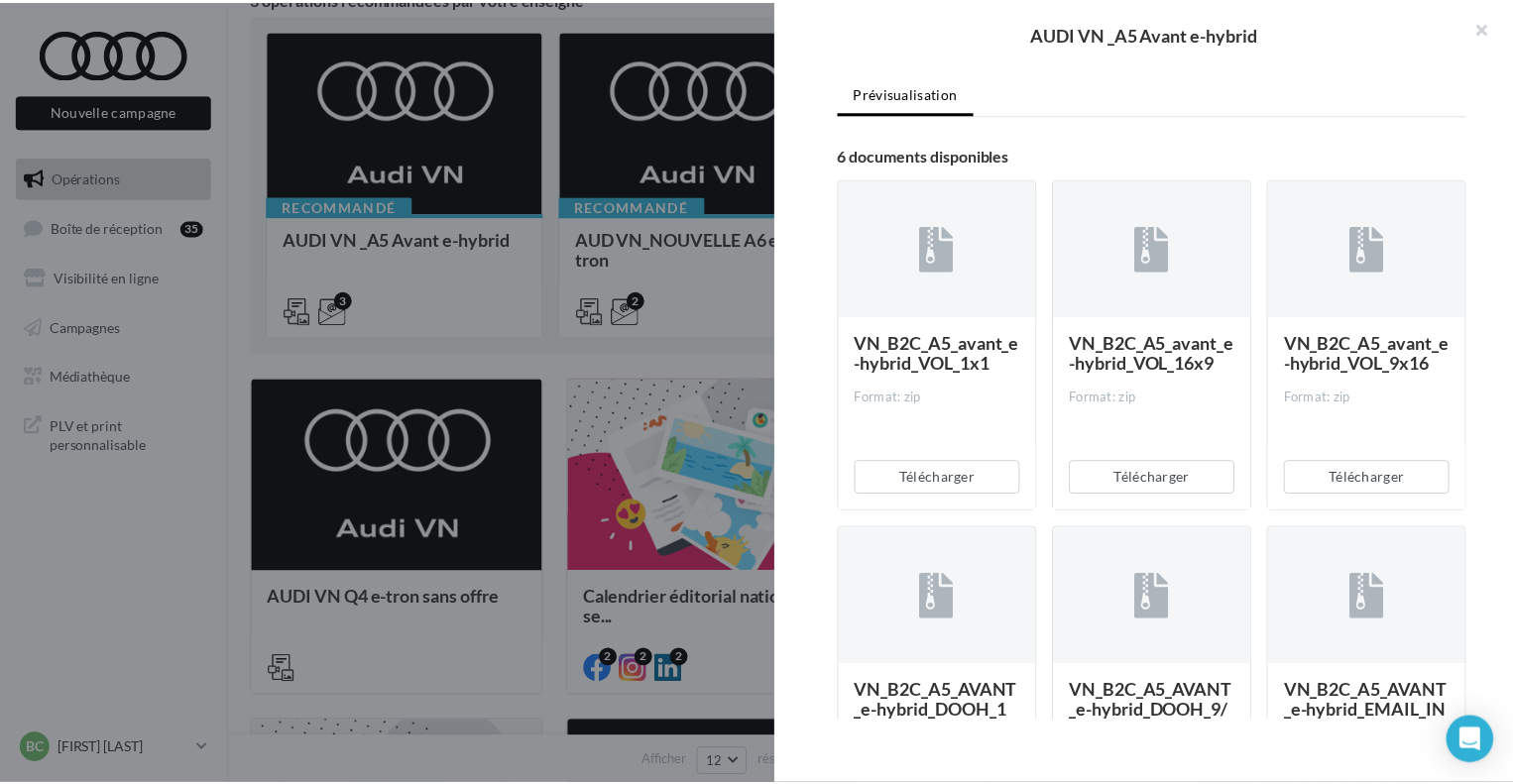 scroll, scrollTop: 888, scrollLeft: 0, axis: vertical 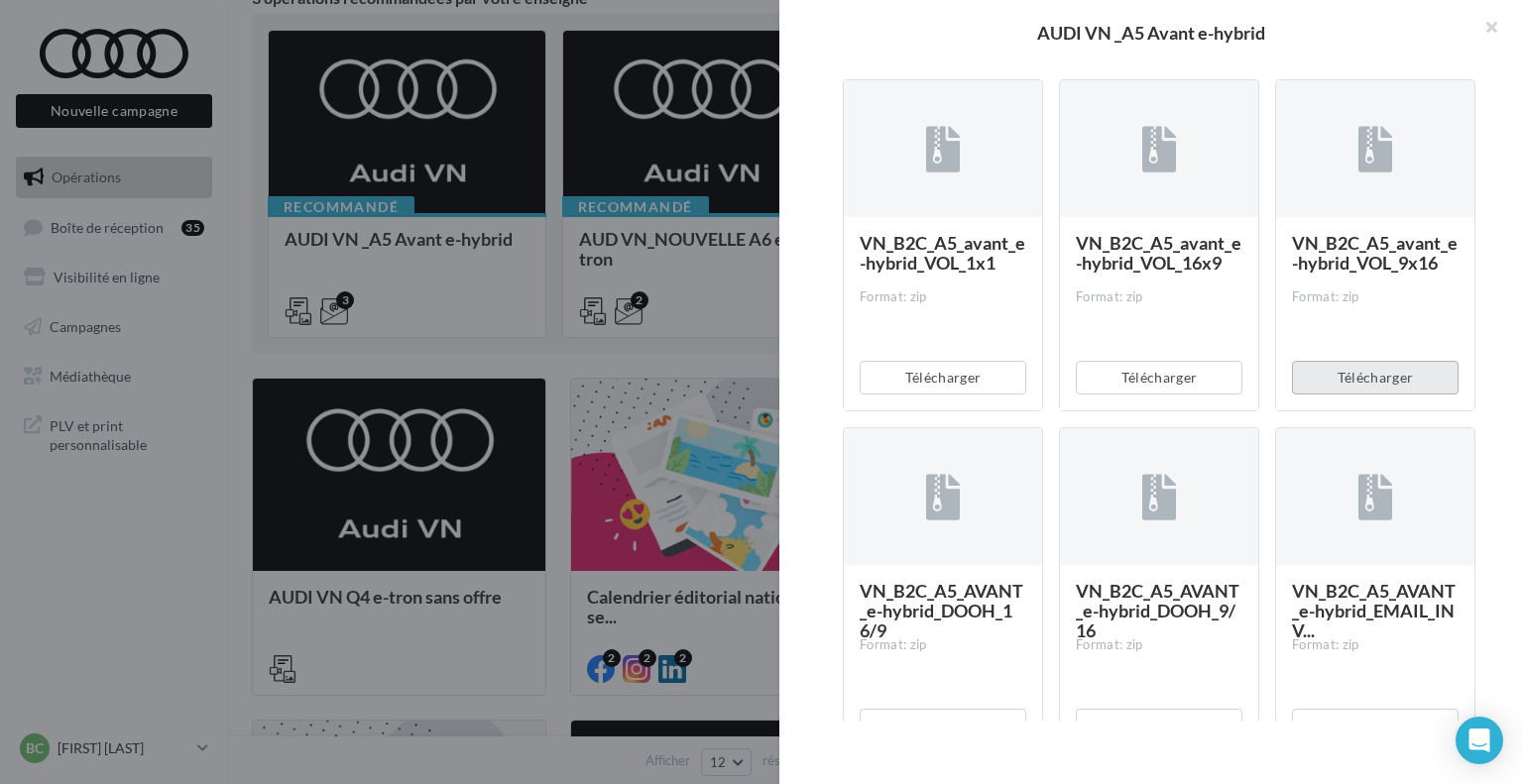 click on "Télécharger" at bounding box center (943, 397) 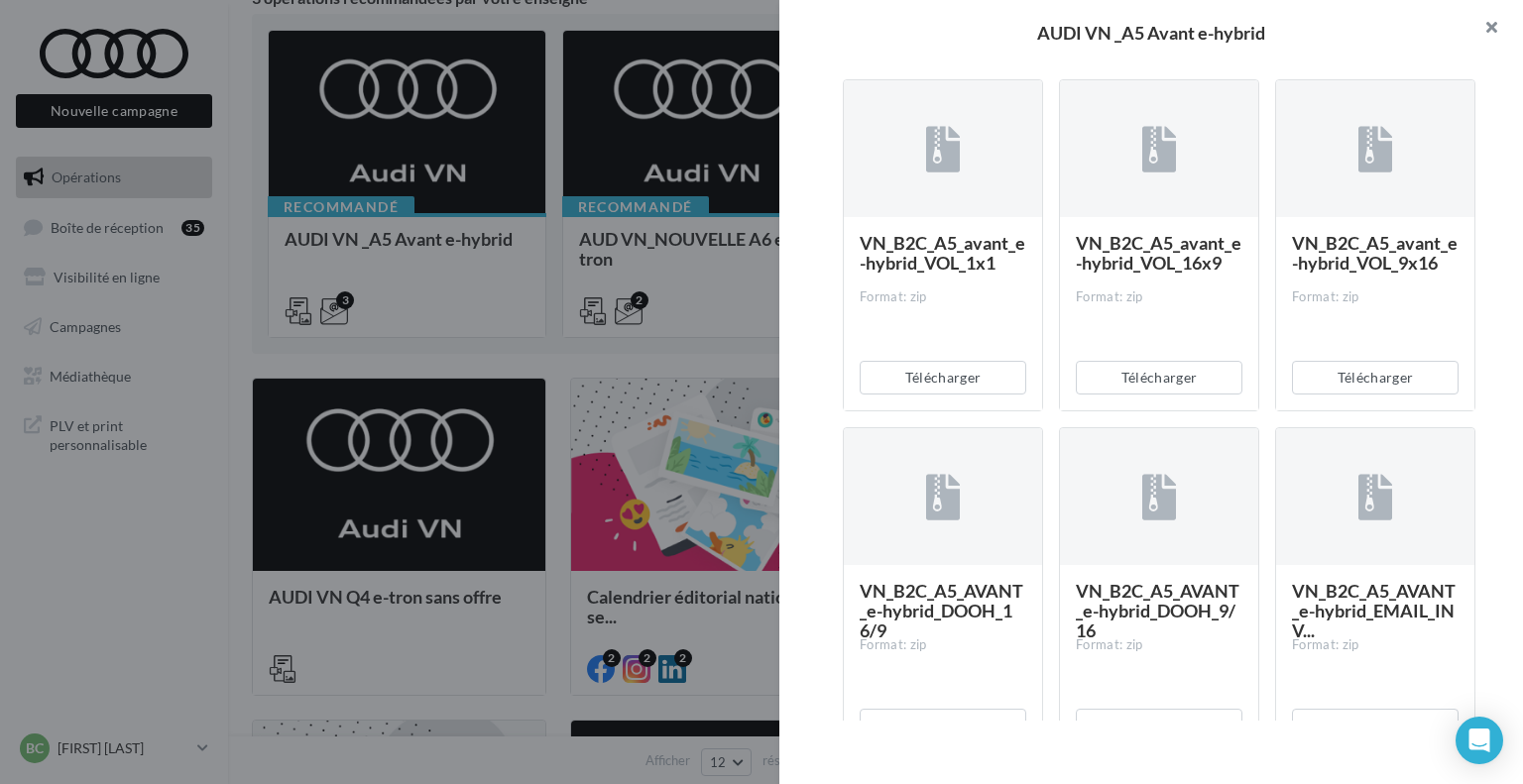 click at bounding box center (1483, 30) 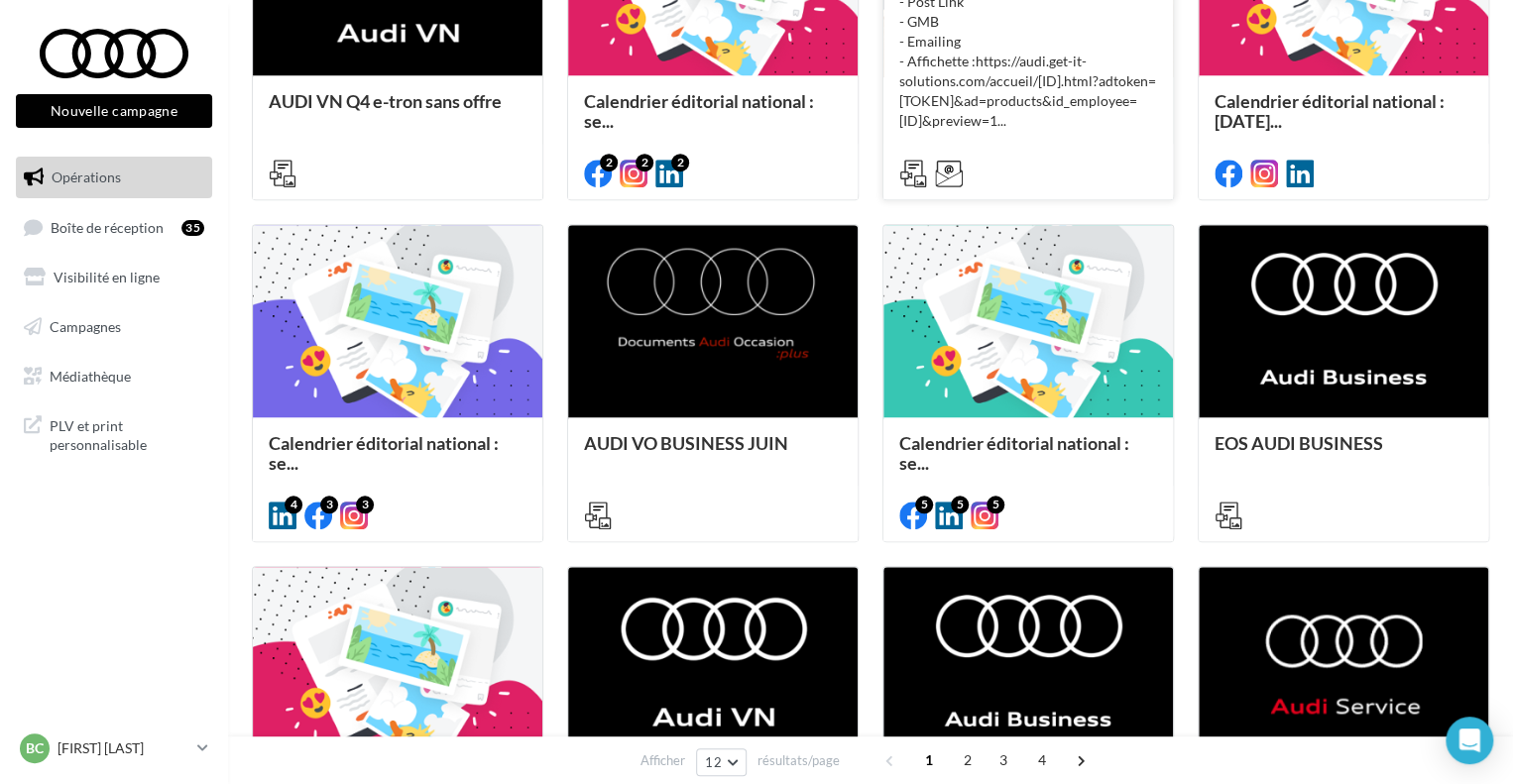 scroll, scrollTop: 793, scrollLeft: 0, axis: vertical 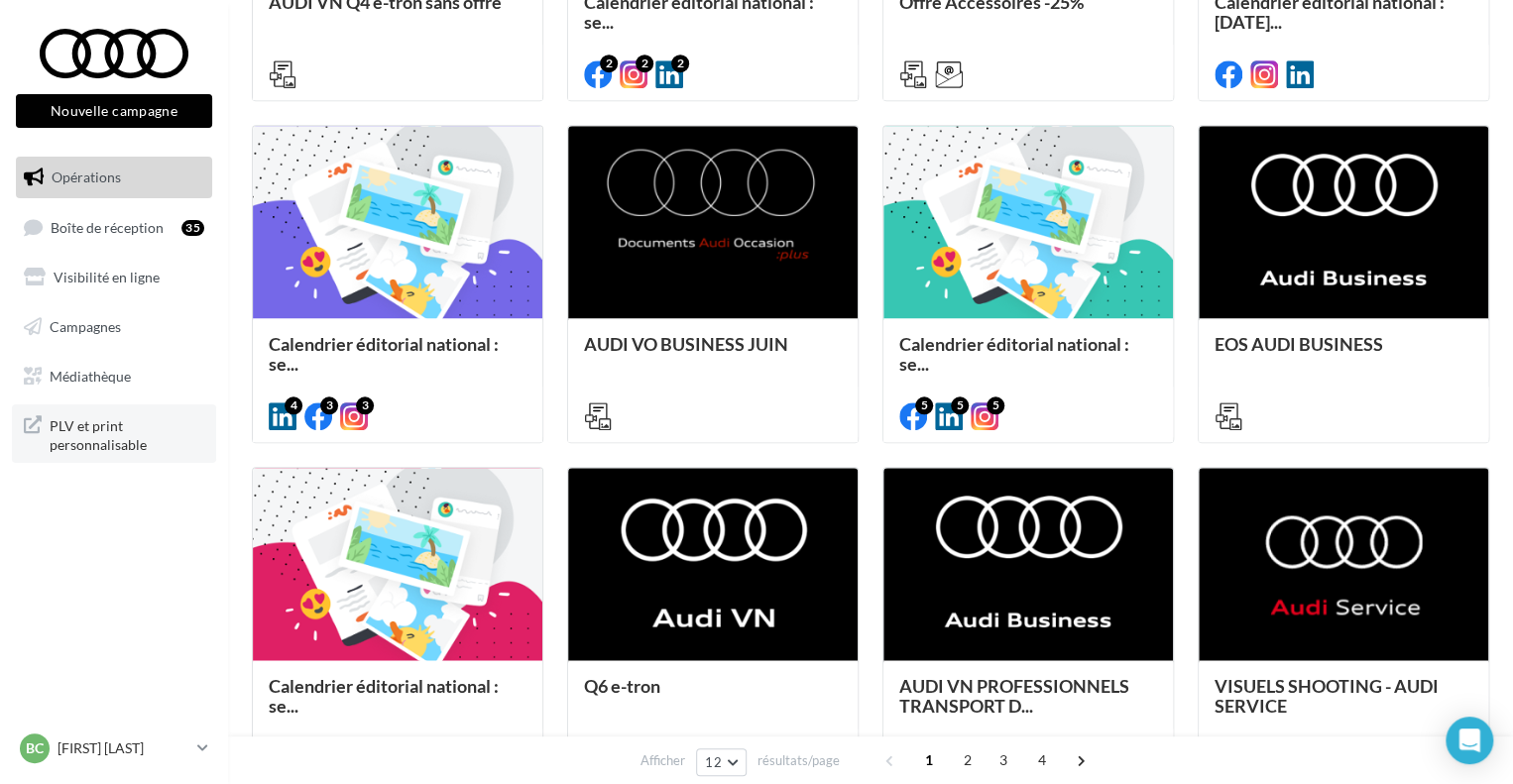 click on "PLV et print personnalisable" at bounding box center (127, 433) 